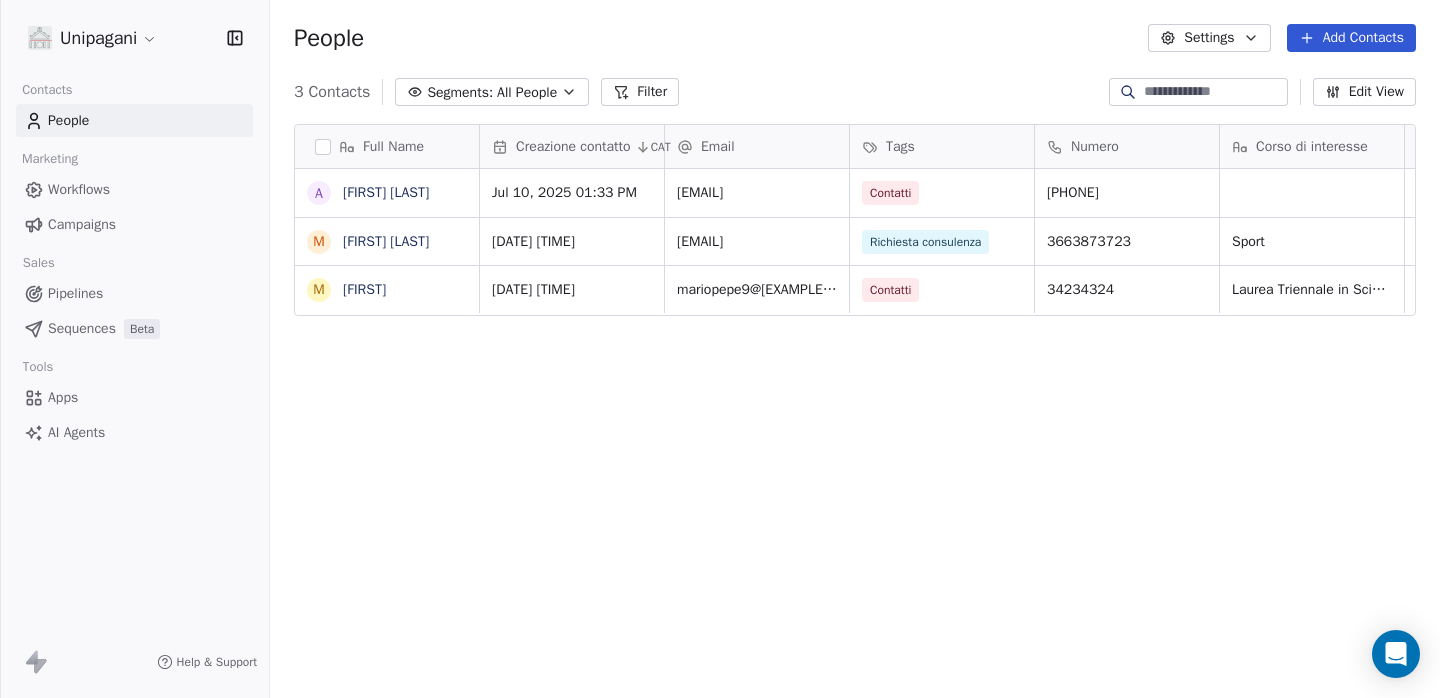 scroll, scrollTop: 0, scrollLeft: 0, axis: both 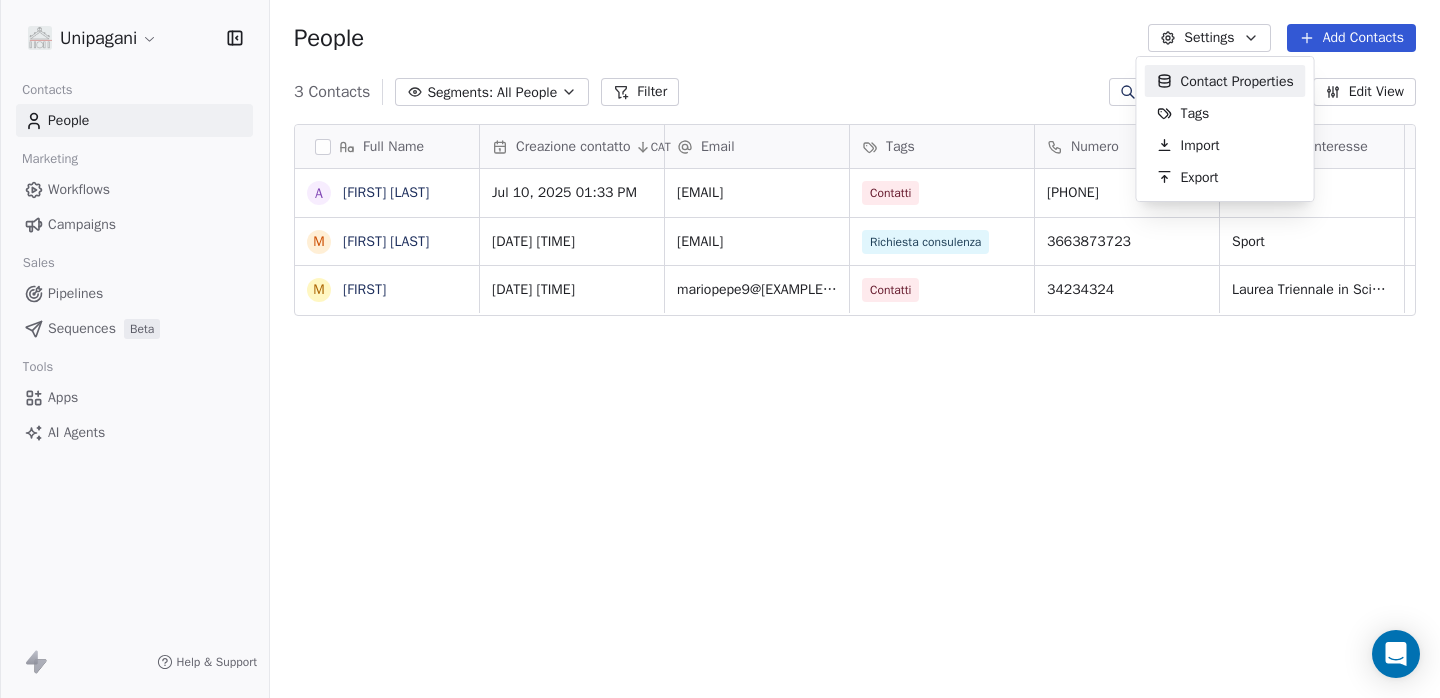 click on "Unipagani Contacts People Marketing Workflows Campaigns Sales Pipelines Sequences Beta Tools Apps AI Agents Help & Support People Settings  Add Contacts 3 Contacts Segments: All People Filter  Edit View Tag Add to Sequence Full Name A Anna Lisa M Mario Pepe M Mario Creazione contatto CAT Email Tags Numero Corso di interesse Status Pagina web Accettazione privacy Messaggio Jul 10, 2025 01:33 PM pepeannalisa@hotmail.it Contatti 3493958807 Nuovo contatto https://unipagani.it/contatti/ on Jul 01, 2025 12:33 PM mariopepe9@gmail.com Richiesta consulenza 3663873723 Sport Chiuso https://unipagani.it/contatti/ on ewfwef Jul 01, 2025 10:13 AM mariopepe9@hotmail.it Contatti 34234324 Laurea Triennale in Scienze Motorie (L-22) Nuovo contatto https://unipagani.it/contatti/ on fewfwef
To pick up a draggable item, press the space bar.
While dragging, use the arrow keys to move the item.
Press space again to drop the item in its new position, or press escape to cancel.
Contact Properties Tags" at bounding box center (720, 349) 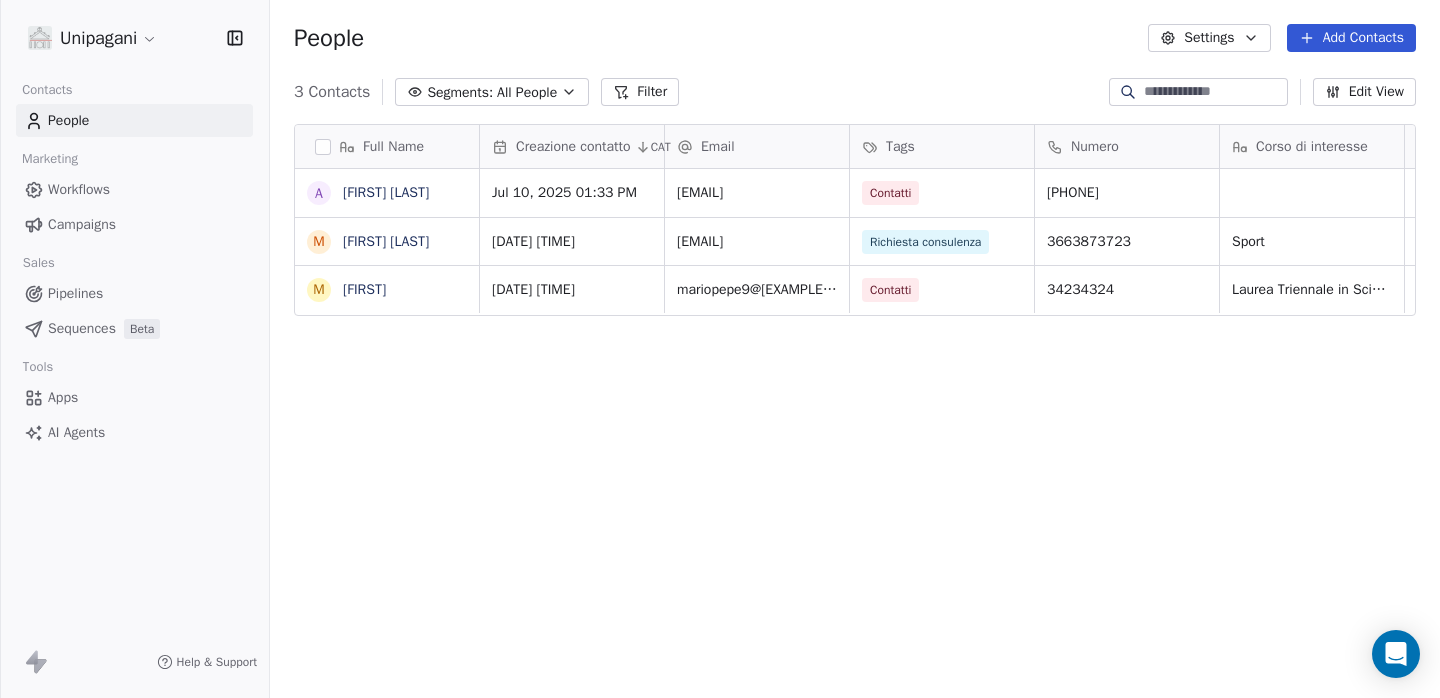 click 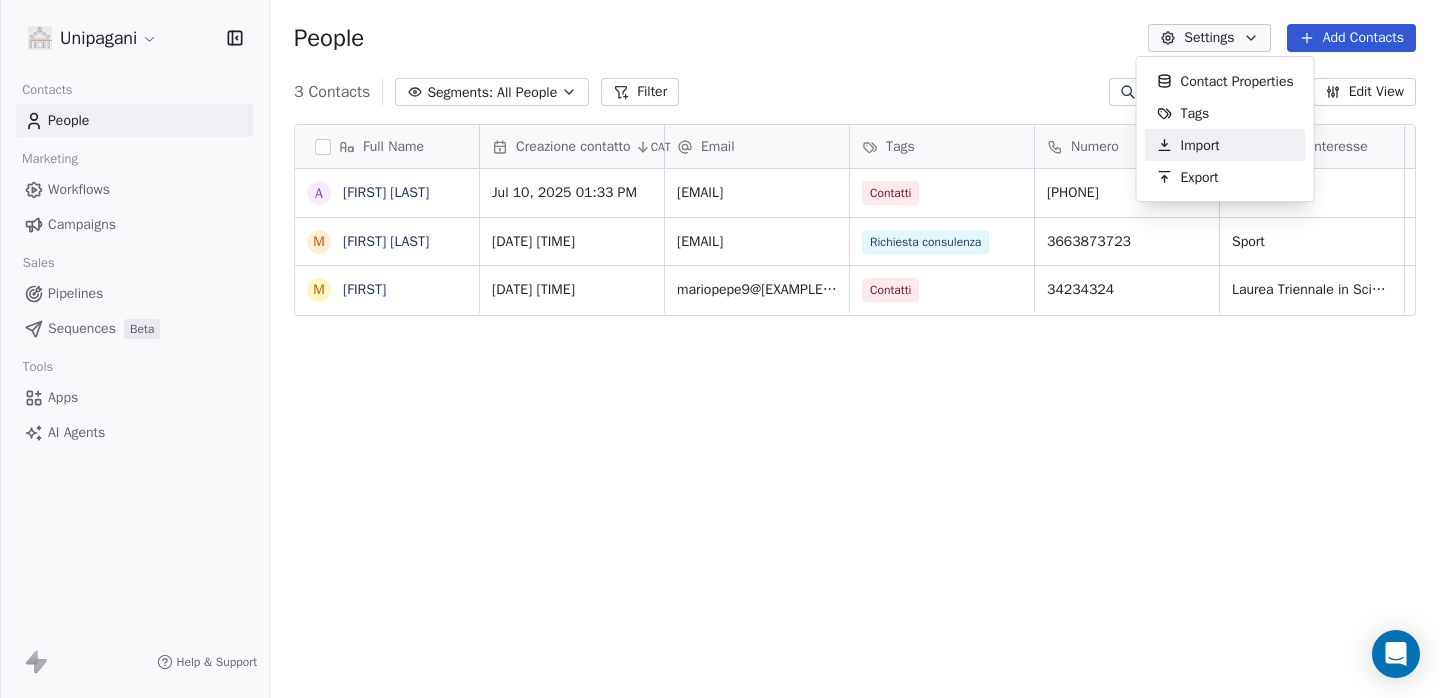 click on "Import" at bounding box center (1225, 145) 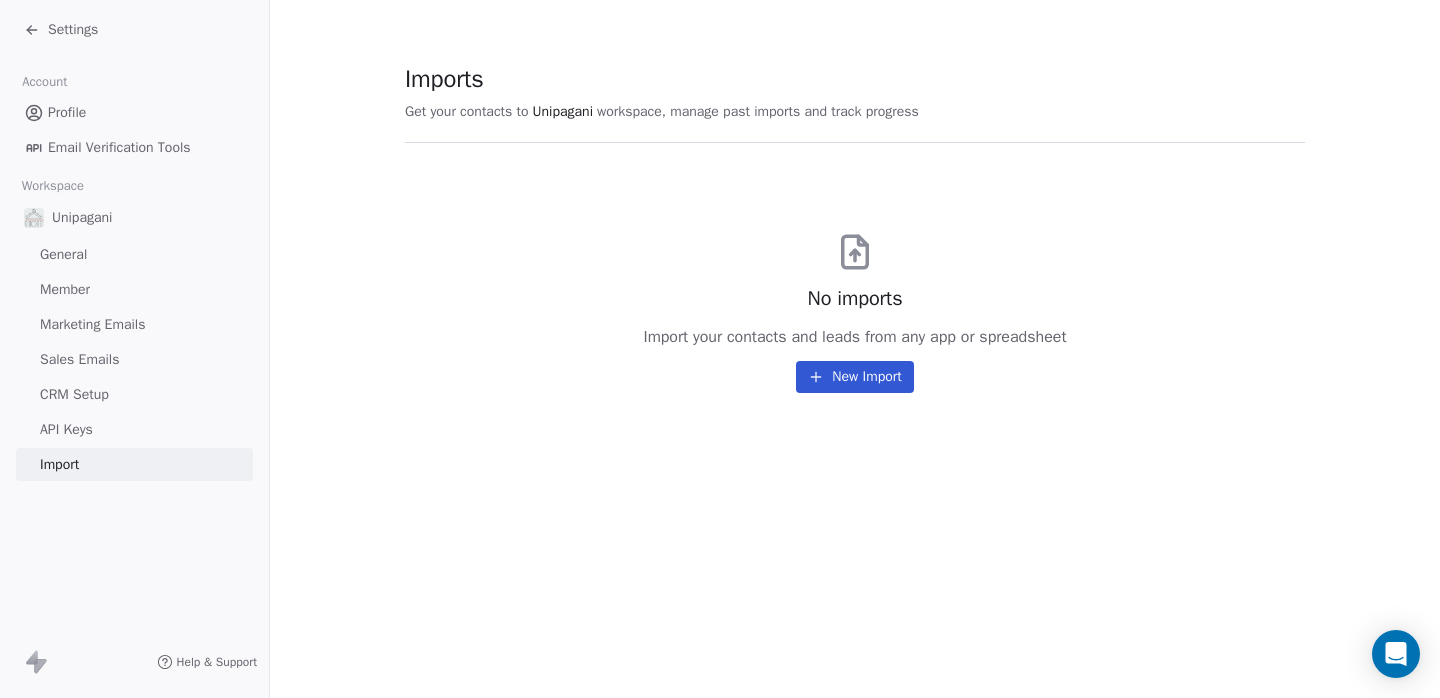 click on "New Import" at bounding box center (854, 377) 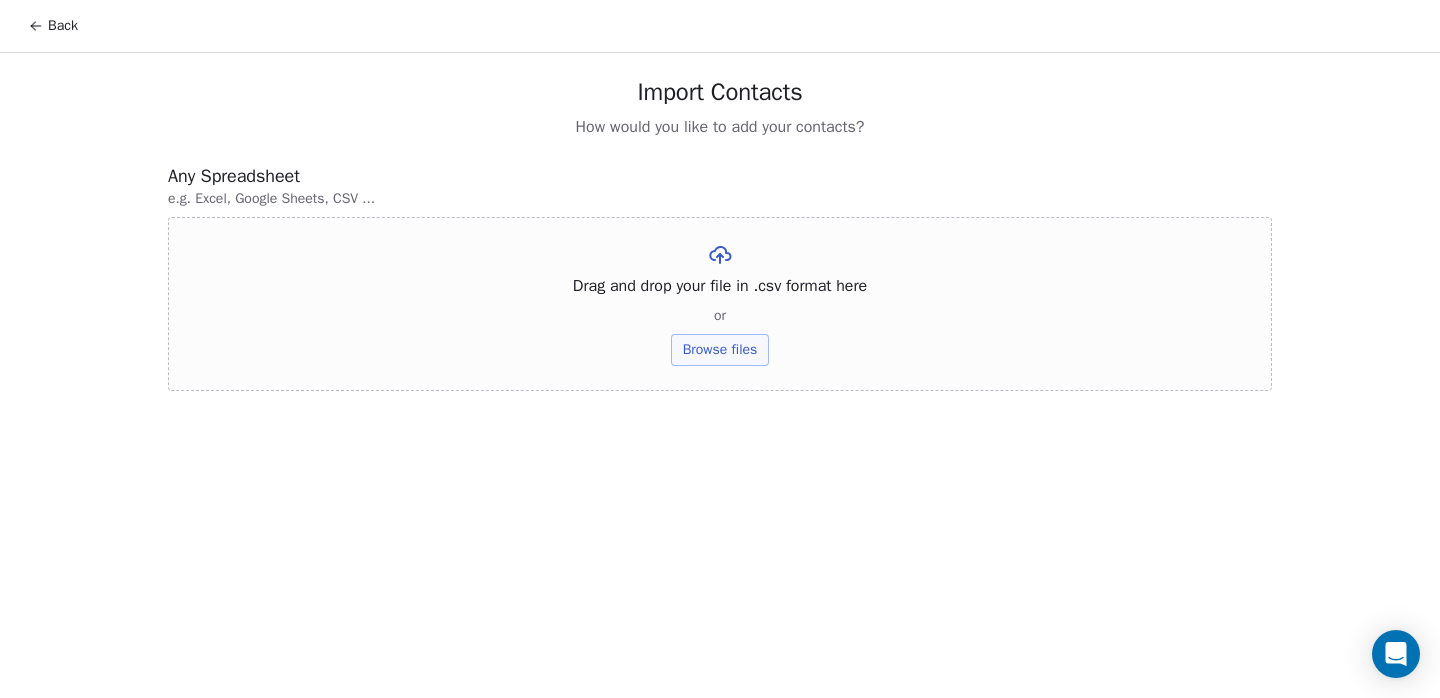 click on "Browse files" at bounding box center [720, 350] 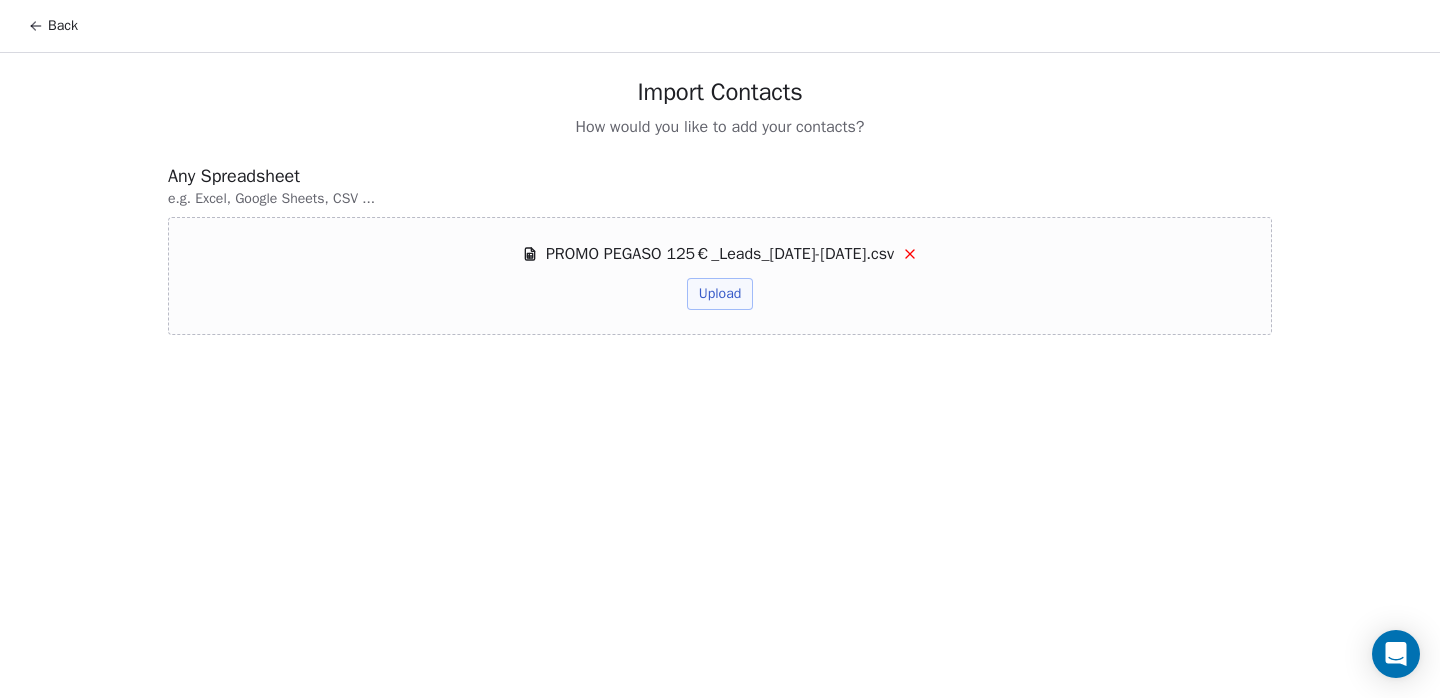 click on "Upload" at bounding box center (720, 294) 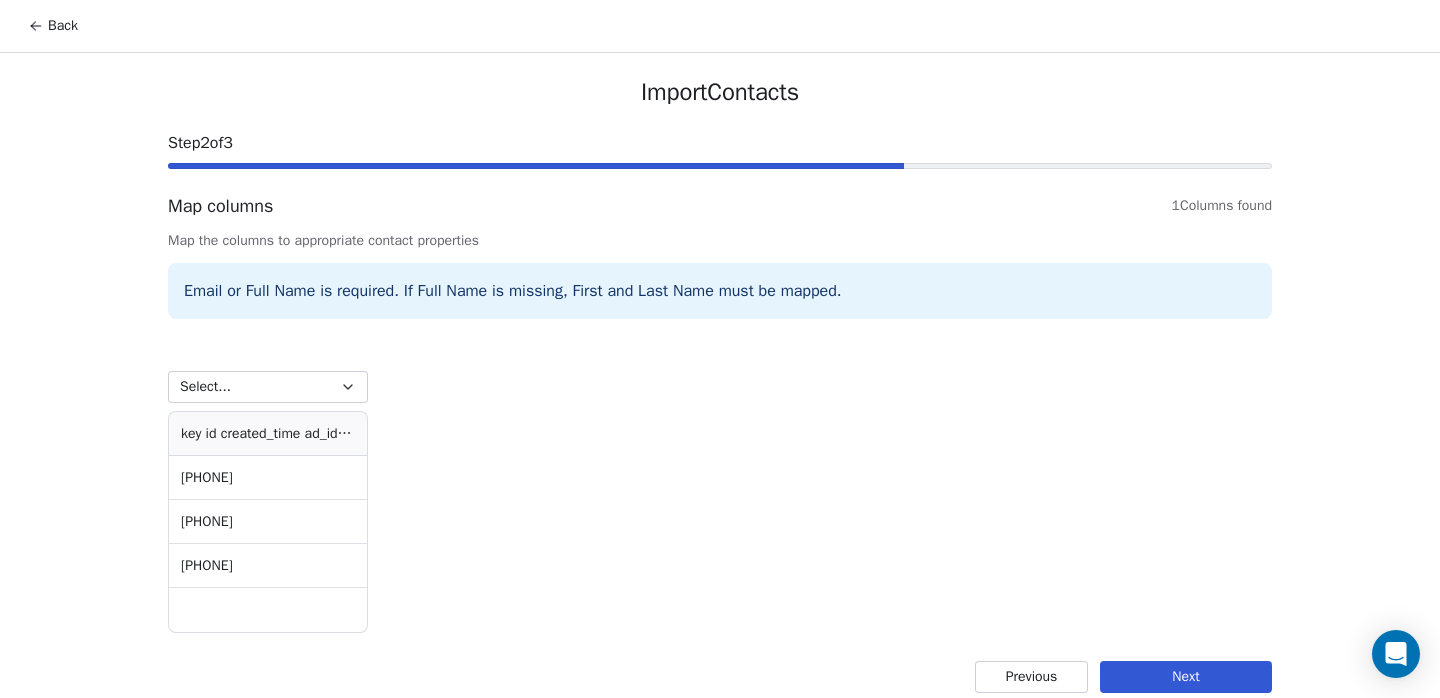 click on "��i d 	 c r e a t e d _ t i m e 	 a d _ i d 	 a d _ n a m e 	 a d s e t _ i d 	 a d s e t _ n a m e 	 c a m p a i g n _ i d 	 c a m p a i g n _ n a m e 	 f o r m _ i d 	 f o r m _ n a m e 	 i s _ o r g a n i c 	 p l a t f o r m 	 f u l l _ n a m e 	 p h o n e _ n u m b e r 	 e m a i l 	 l e a d _ s t a t u s " at bounding box center (268, 434) 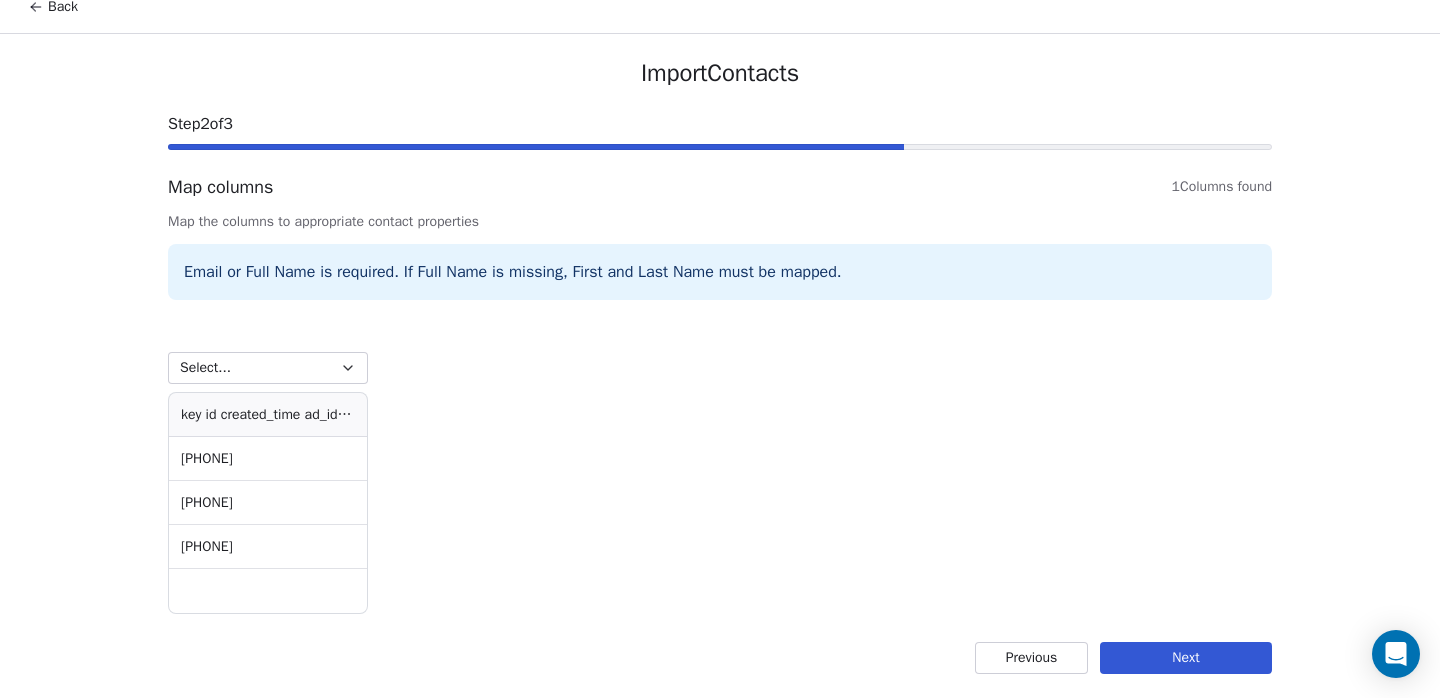 click on "Email or Full Name is required. If Full Name is missing, First and Last Name must be mapped." at bounding box center [720, 272] 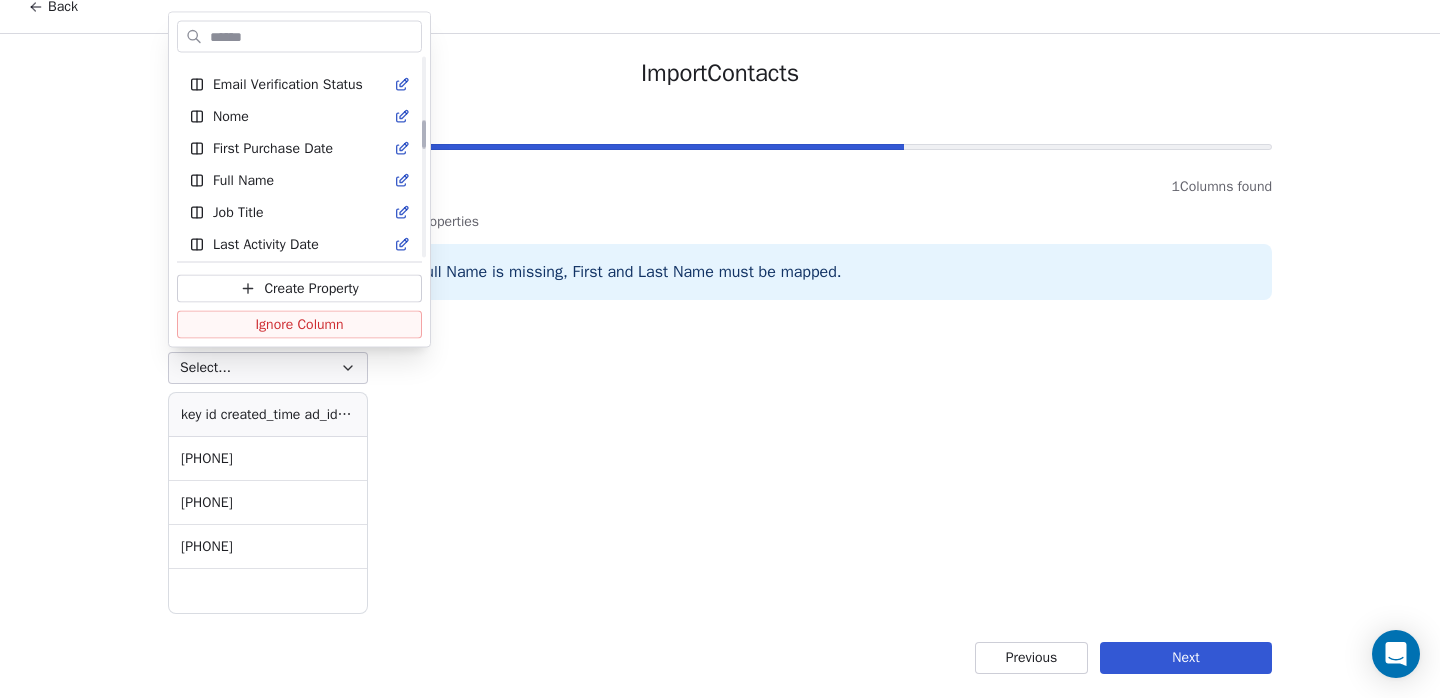 scroll, scrollTop: 433, scrollLeft: 0, axis: vertical 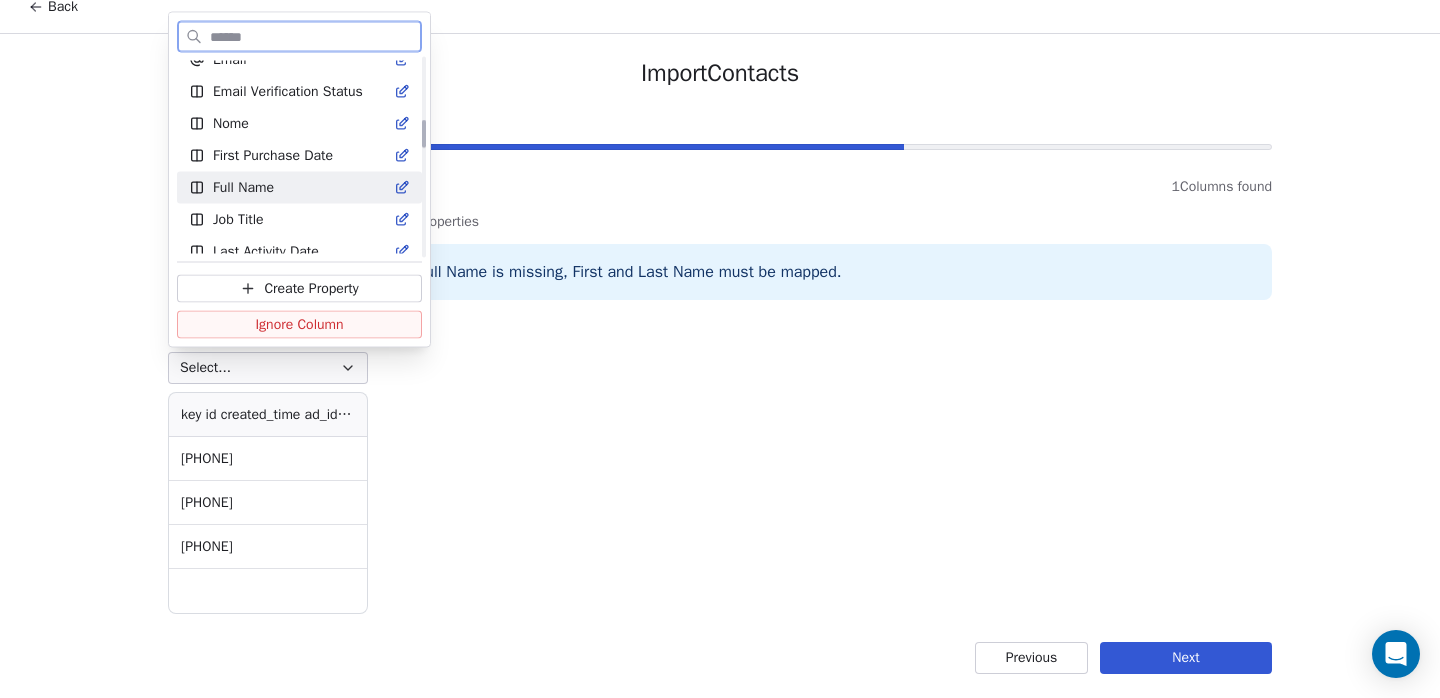 click on "Full Name" at bounding box center [243, 188] 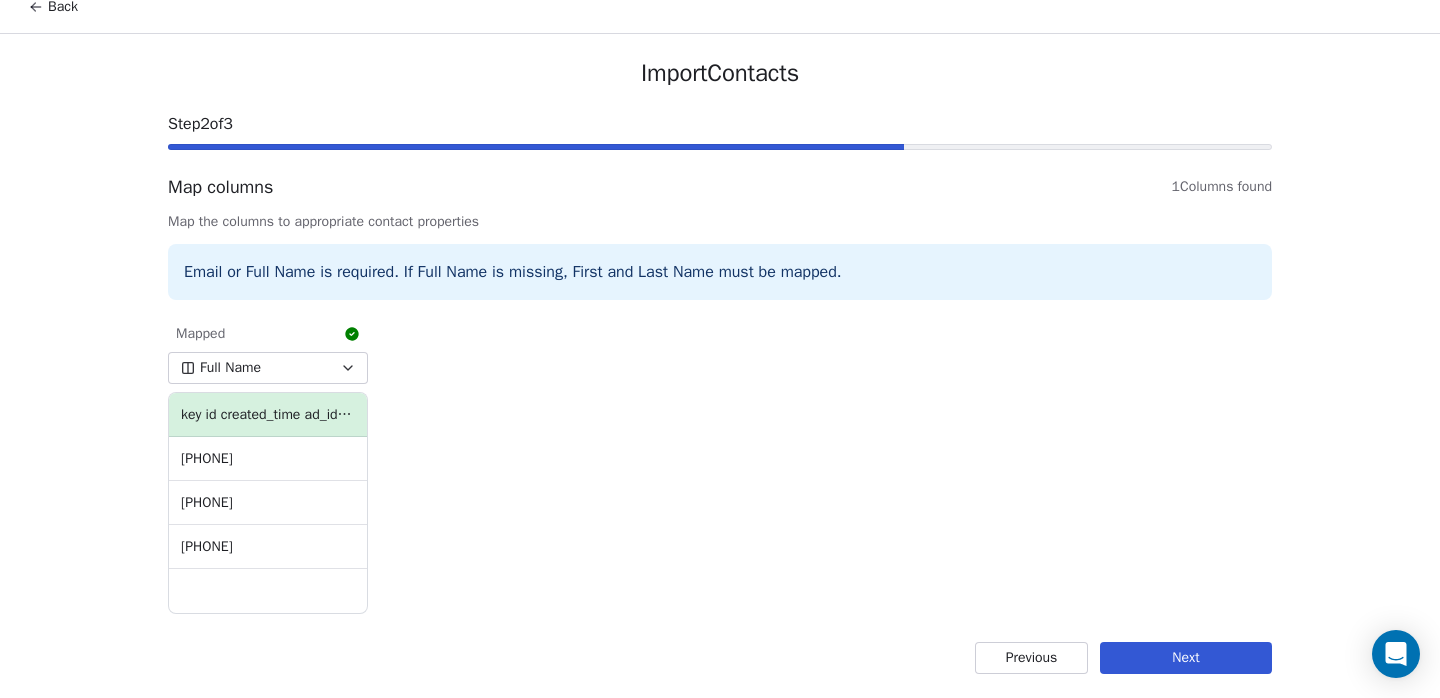 click on "��i d 	 c r e a t e d _ t i m e 	 a d _ i d 	 a d _ n a m e 	 a d s e t _ i d 	 a d s e t _ n a m e 	 c a m p a i g n _ i d 	 c a m p a i g n _ n a m e 	 f o r m _ i d 	 f o r m _ n a m e 	 i s _ o r g a n i c 	 p l a t f o r m 	 f u l l _ n a m e 	 p h o n e _ n u m b e r 	 e m a i l 	 l e a d _ s t a t u s " at bounding box center [268, 415] 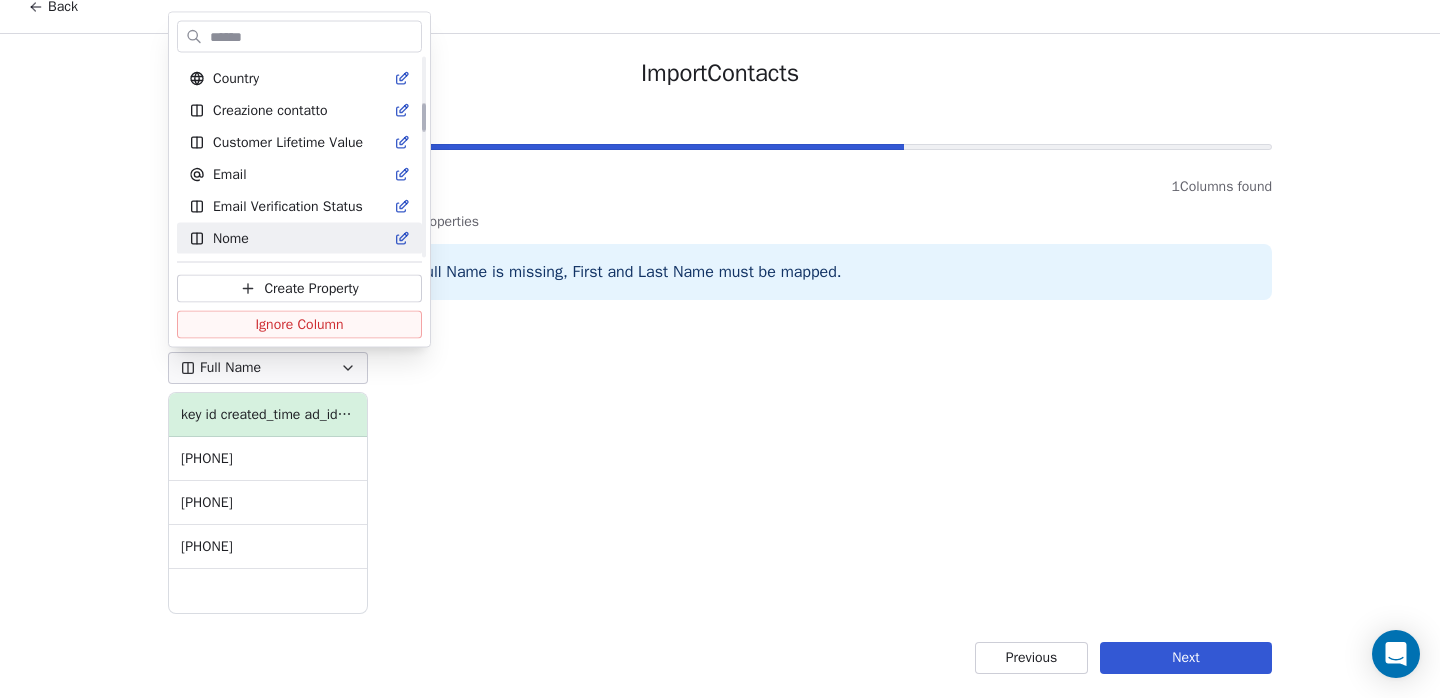 scroll, scrollTop: 316, scrollLeft: 0, axis: vertical 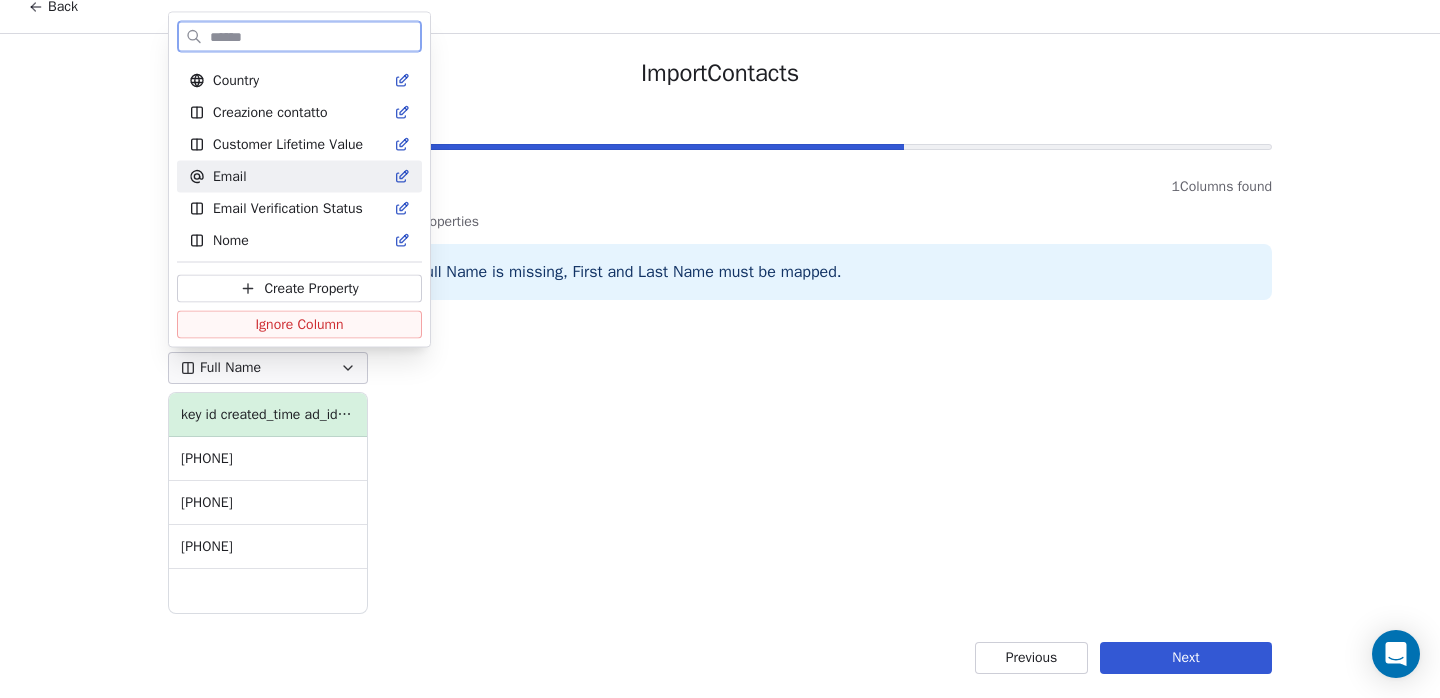 click on "Email" at bounding box center (299, 177) 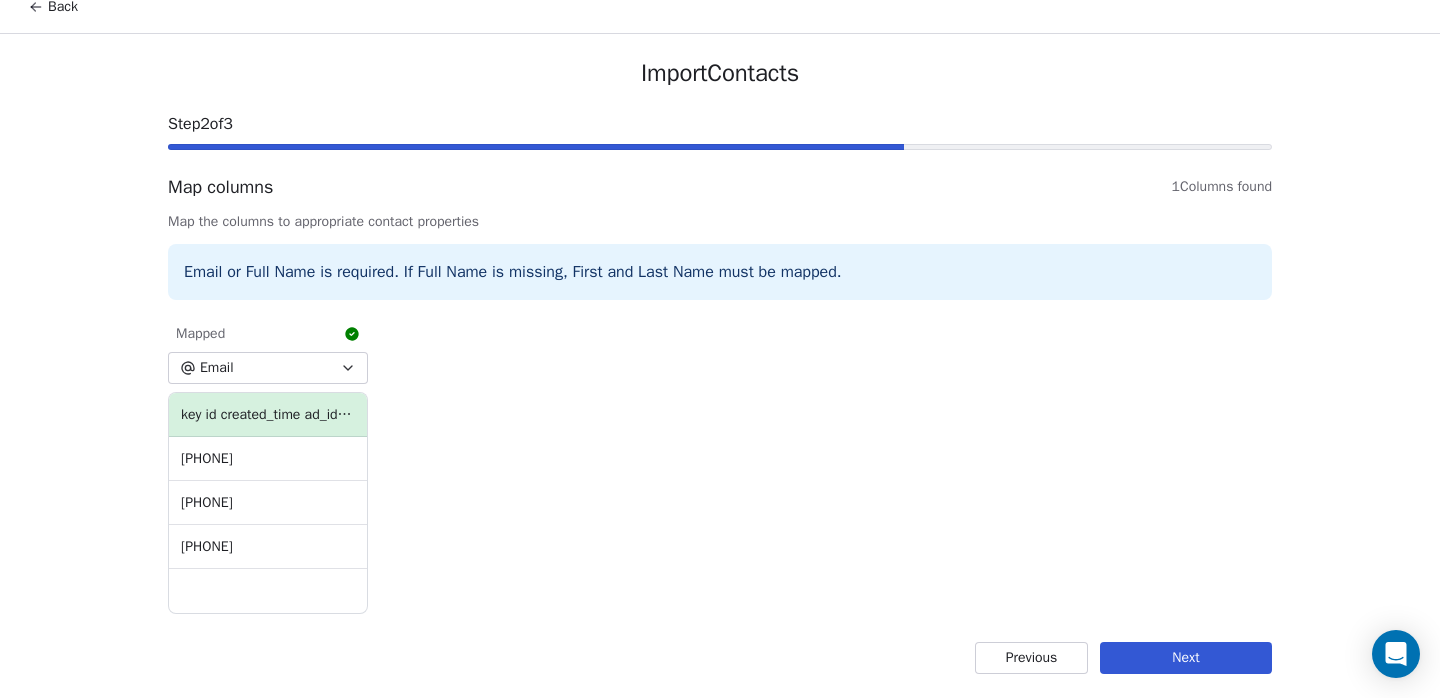 click on "Email" at bounding box center [268, 368] 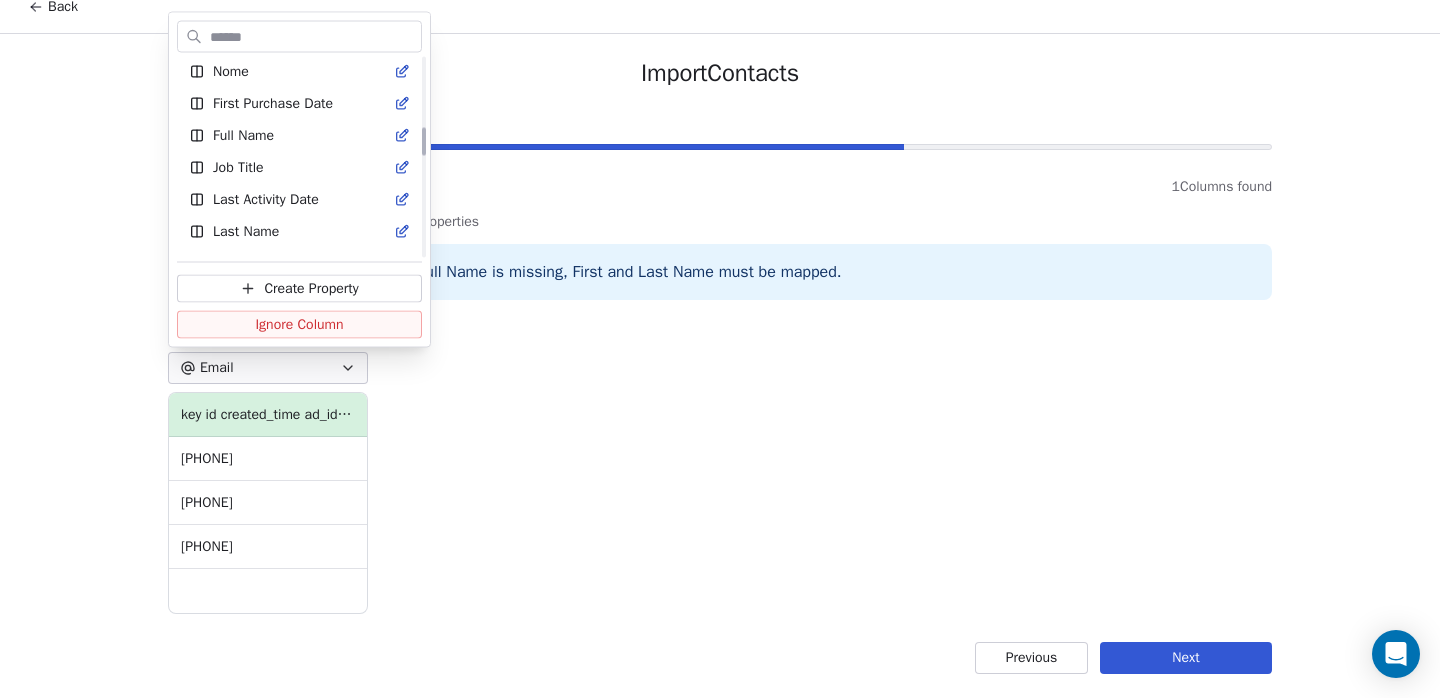 scroll, scrollTop: 486, scrollLeft: 0, axis: vertical 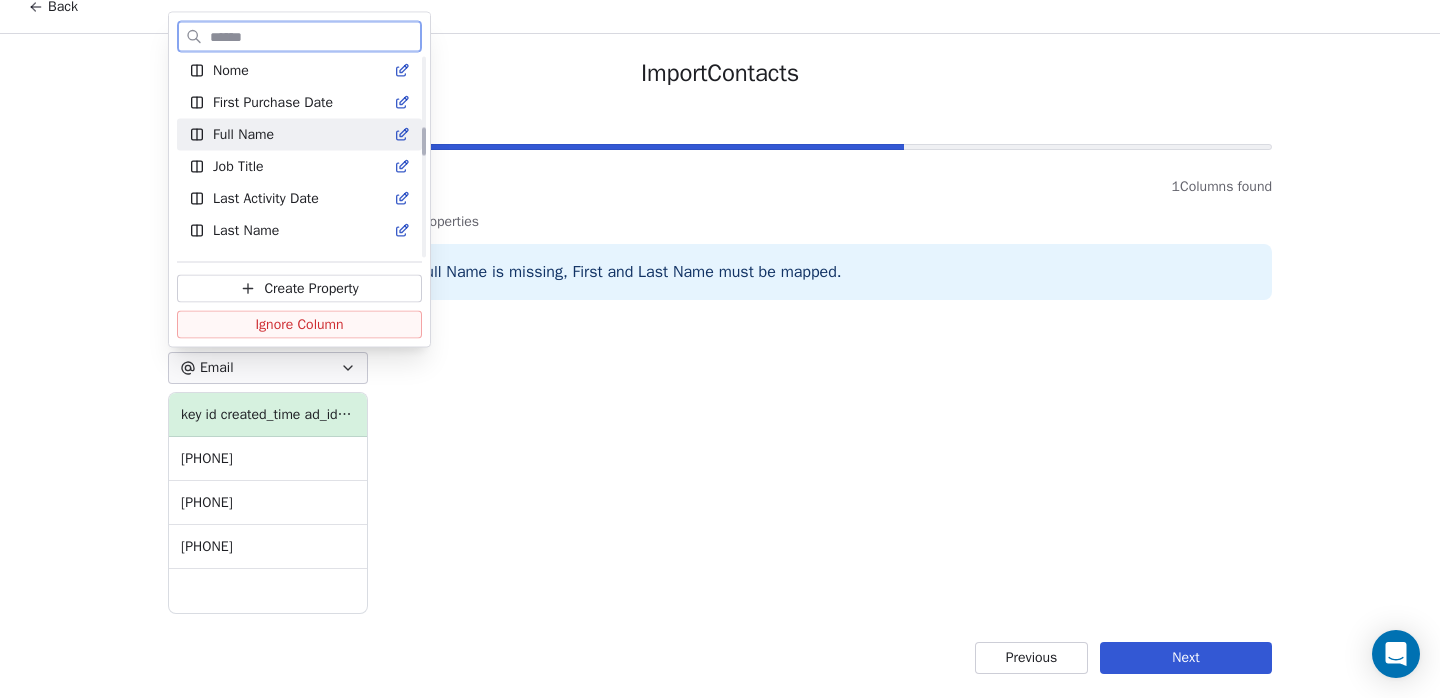 click on "Full Name" at bounding box center [299, 135] 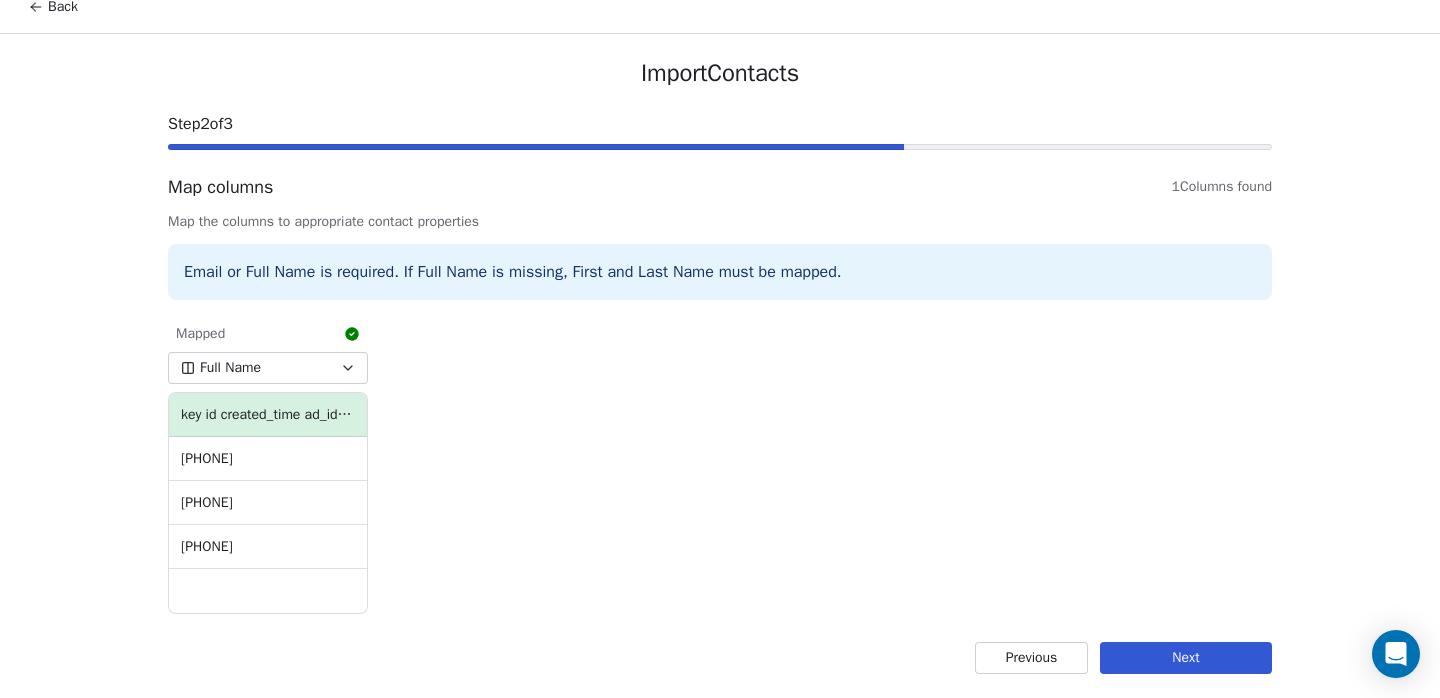 click on "Next" at bounding box center (1186, 658) 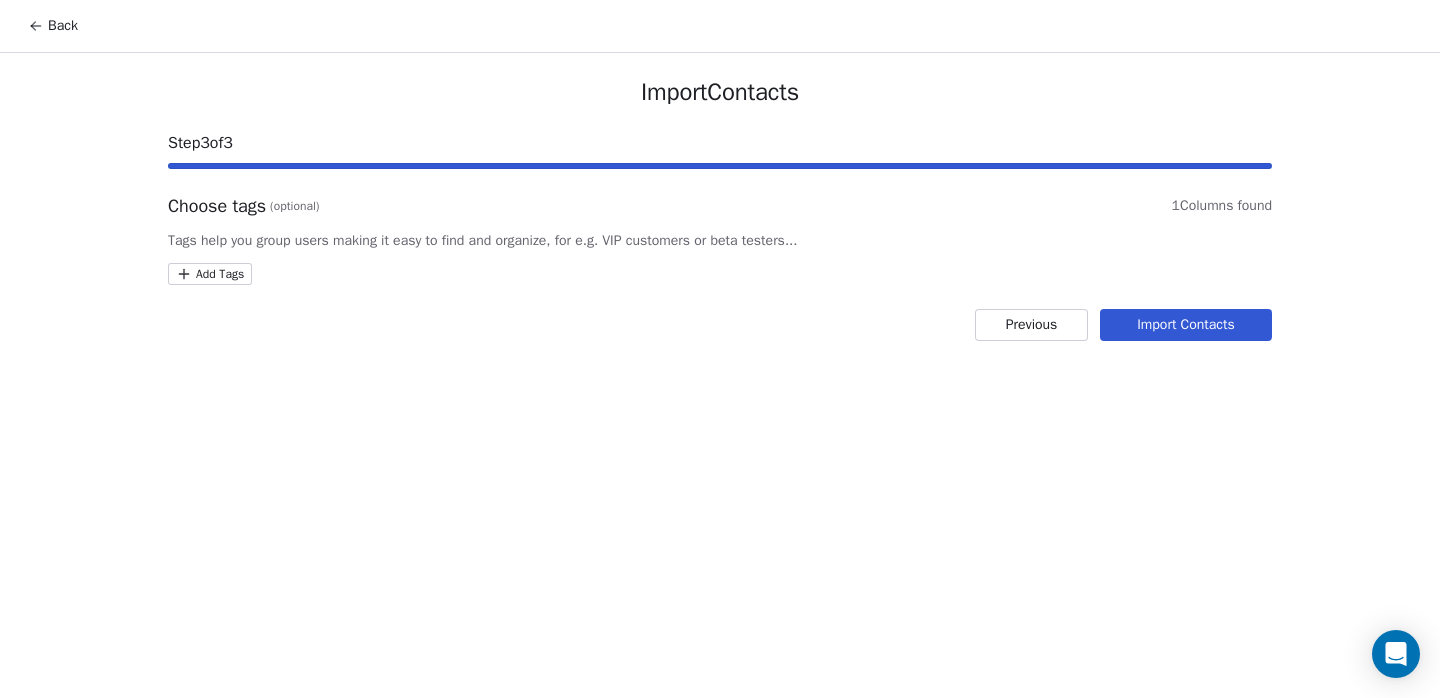 click on "Import Contacts" at bounding box center (1186, 325) 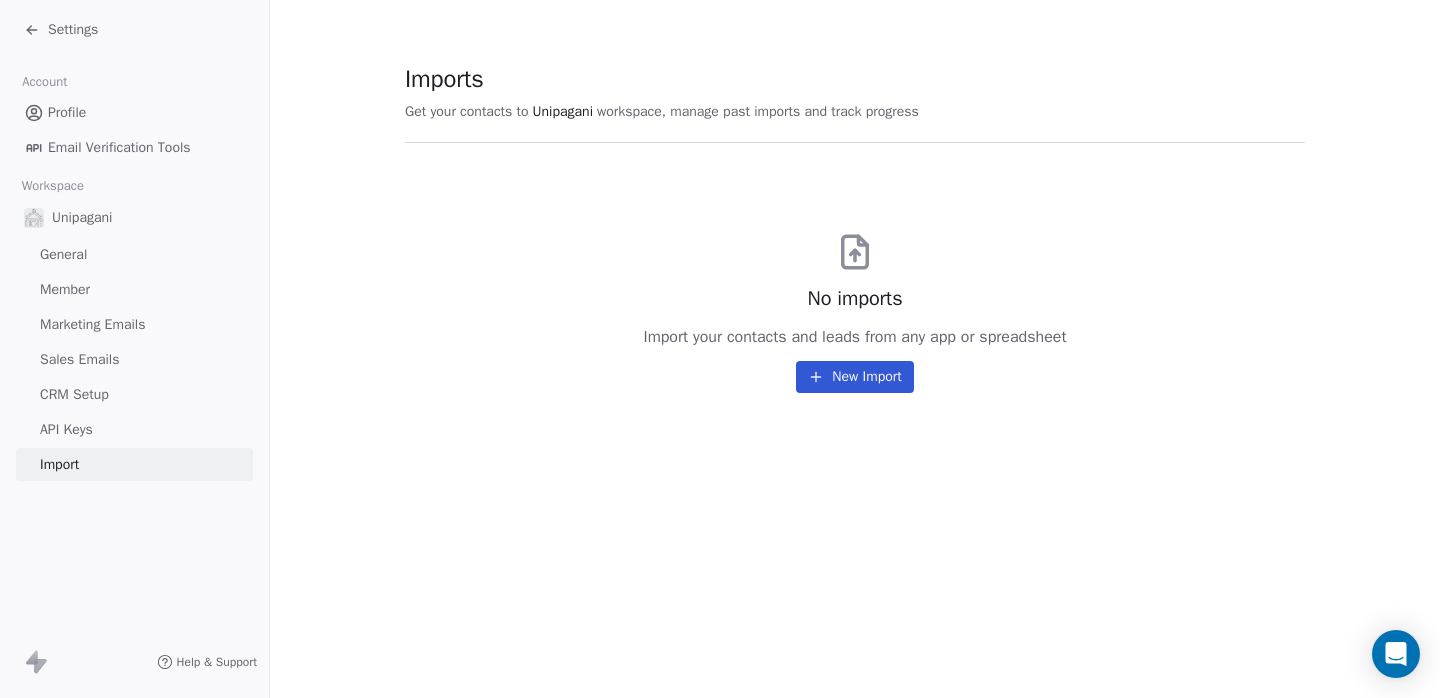 click 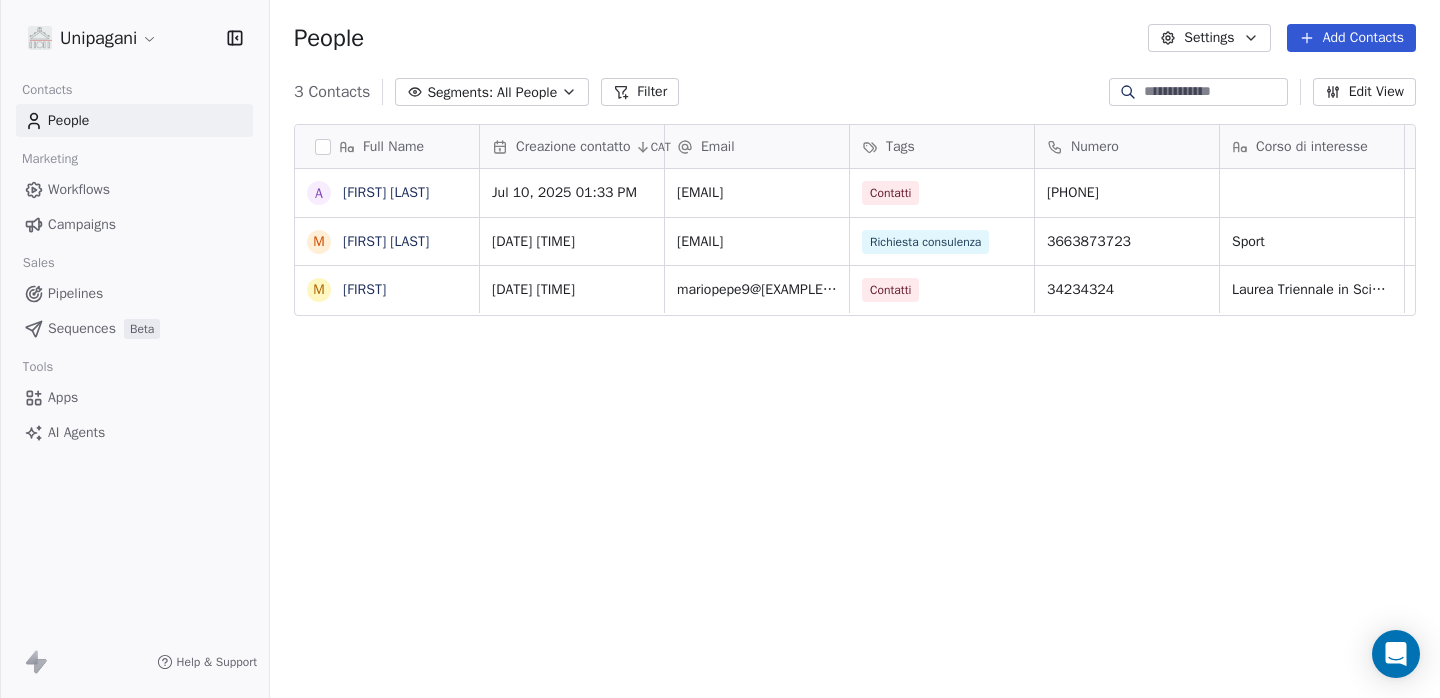 scroll, scrollTop: 1, scrollLeft: 1, axis: both 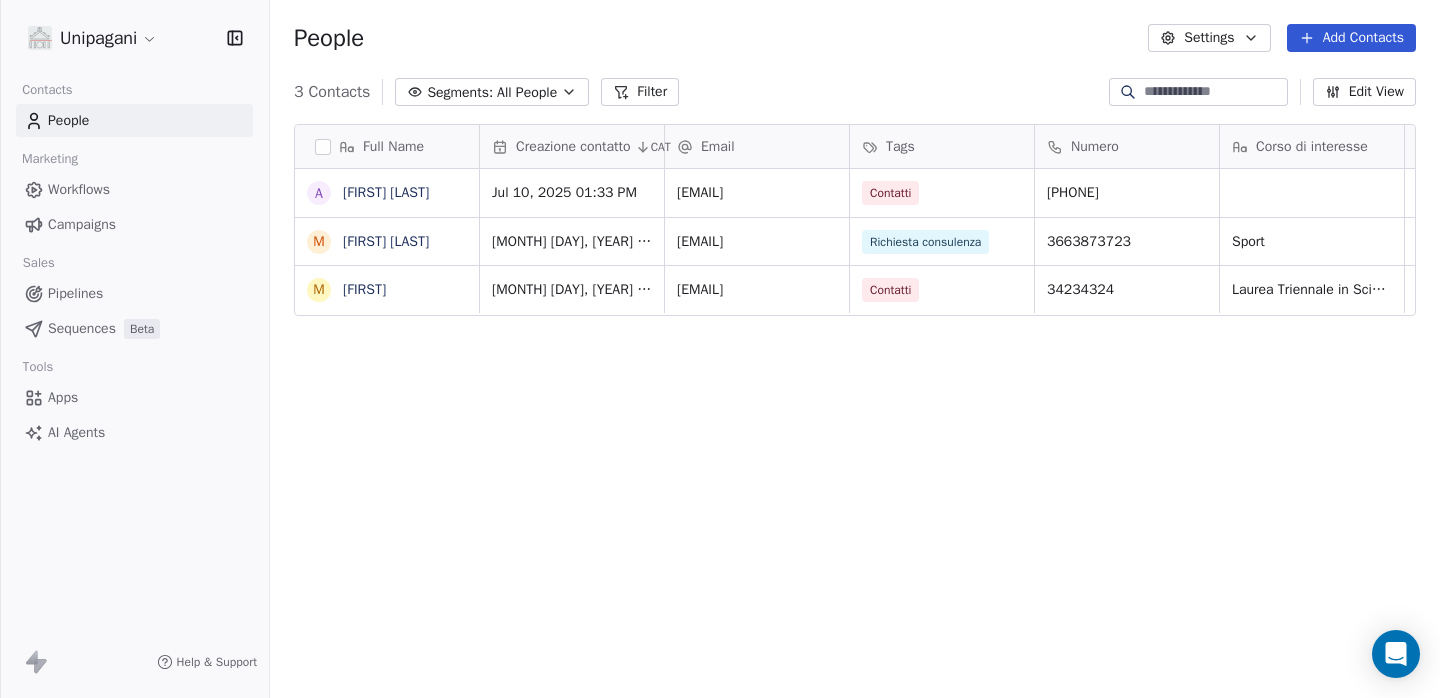 click on "All People" at bounding box center (527, 92) 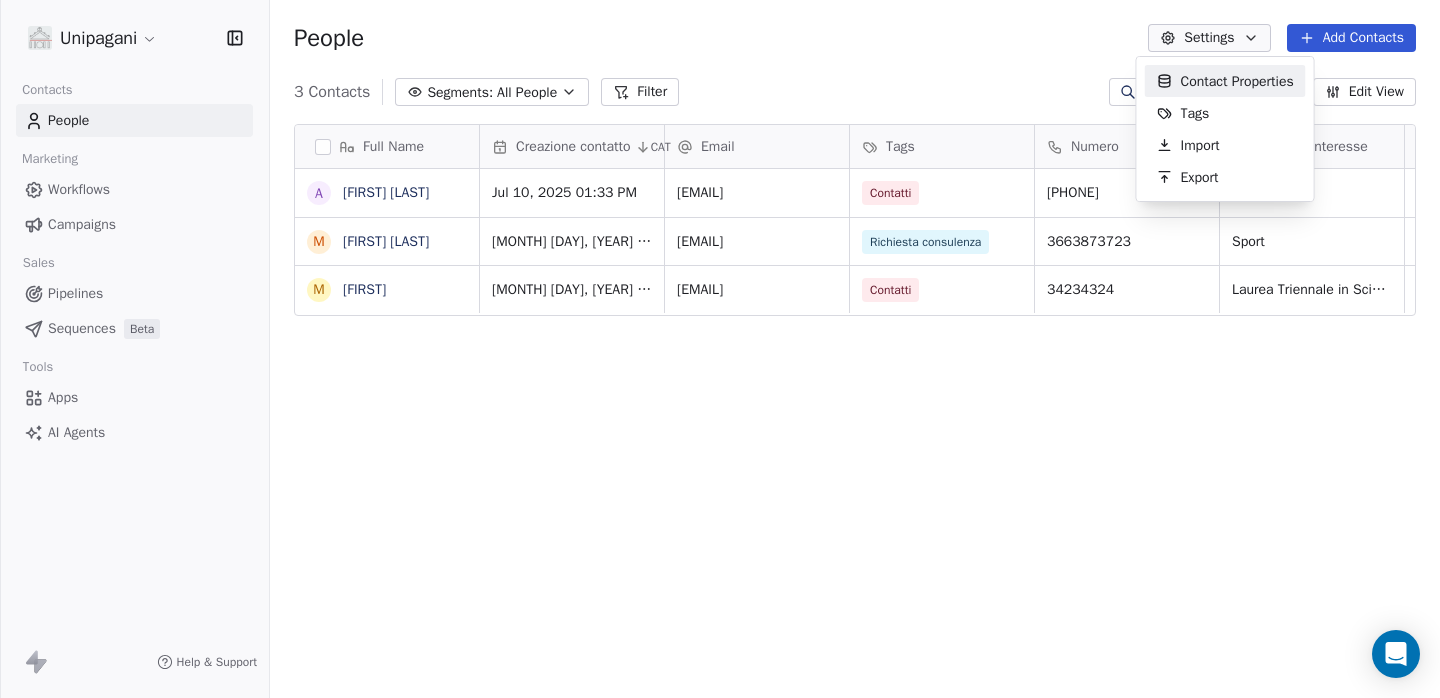 click on "Contact Properties" at bounding box center [1237, 81] 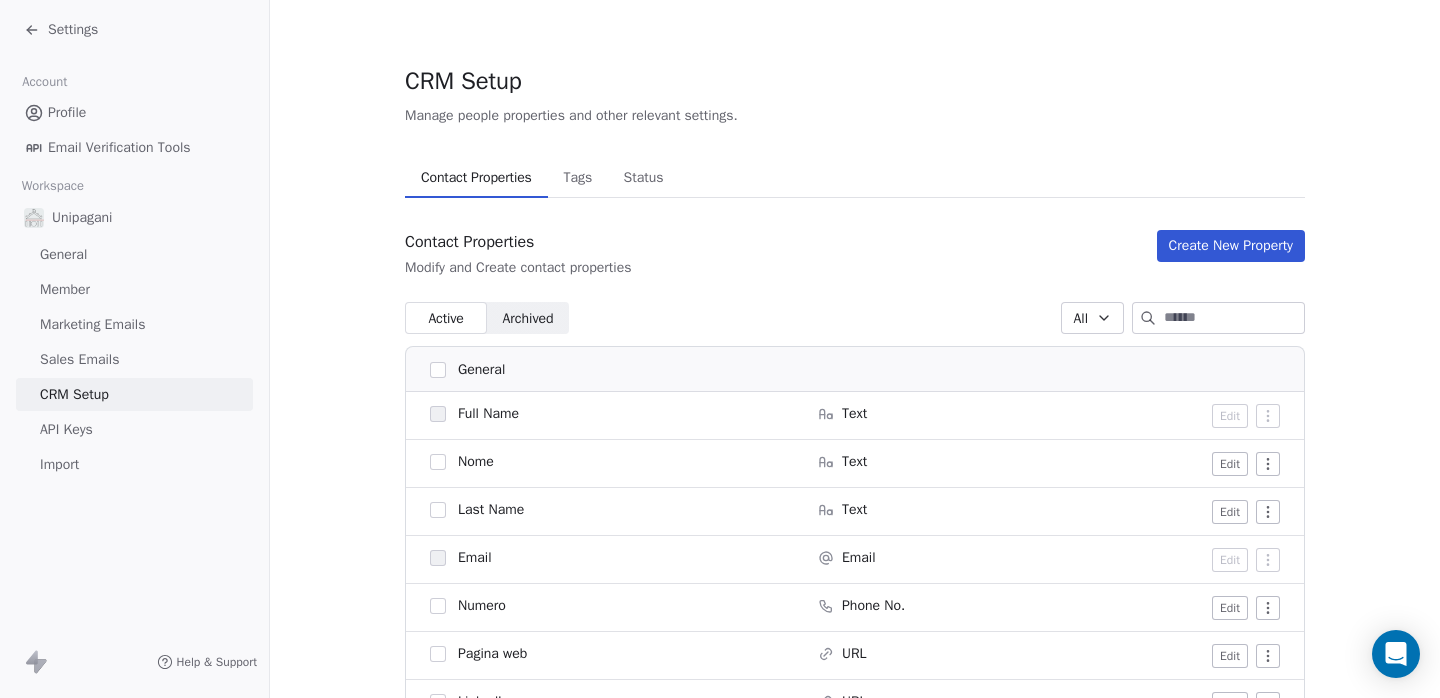 click on "Tags" at bounding box center [577, 178] 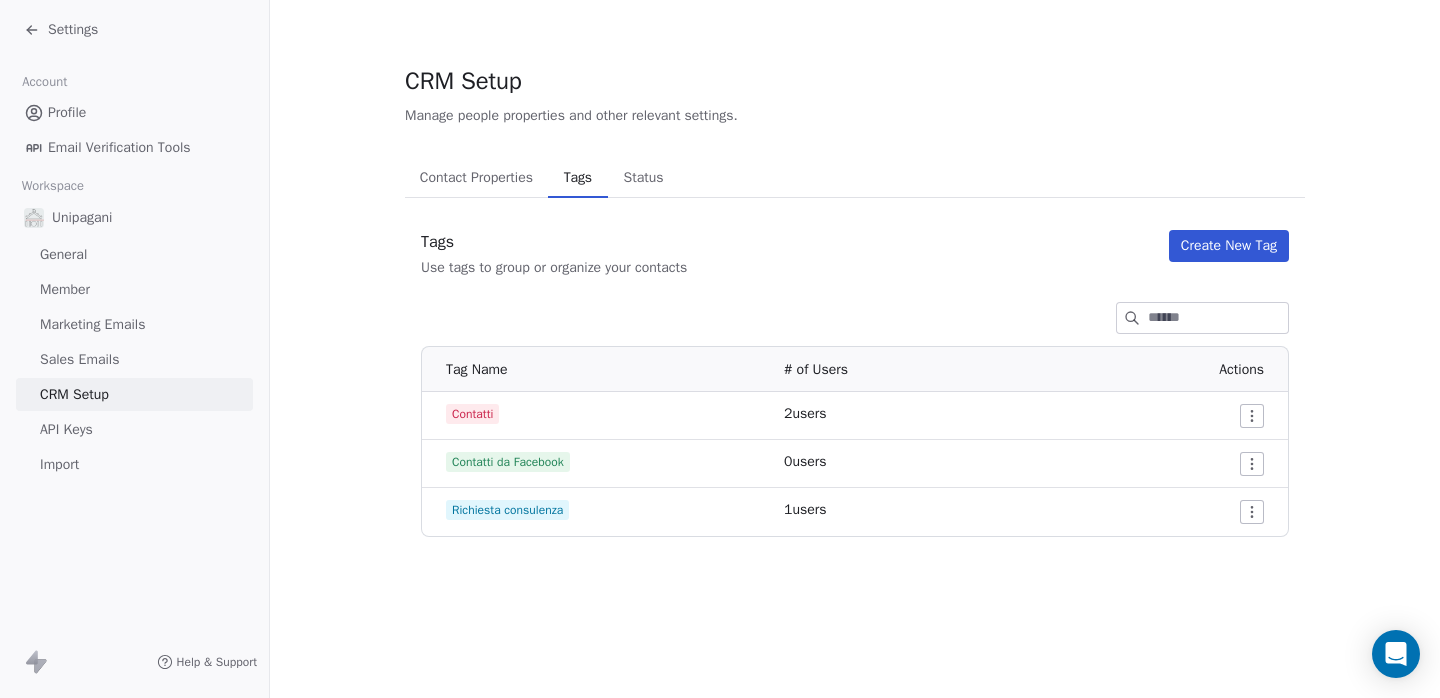click on "Contact Properties" at bounding box center [476, 178] 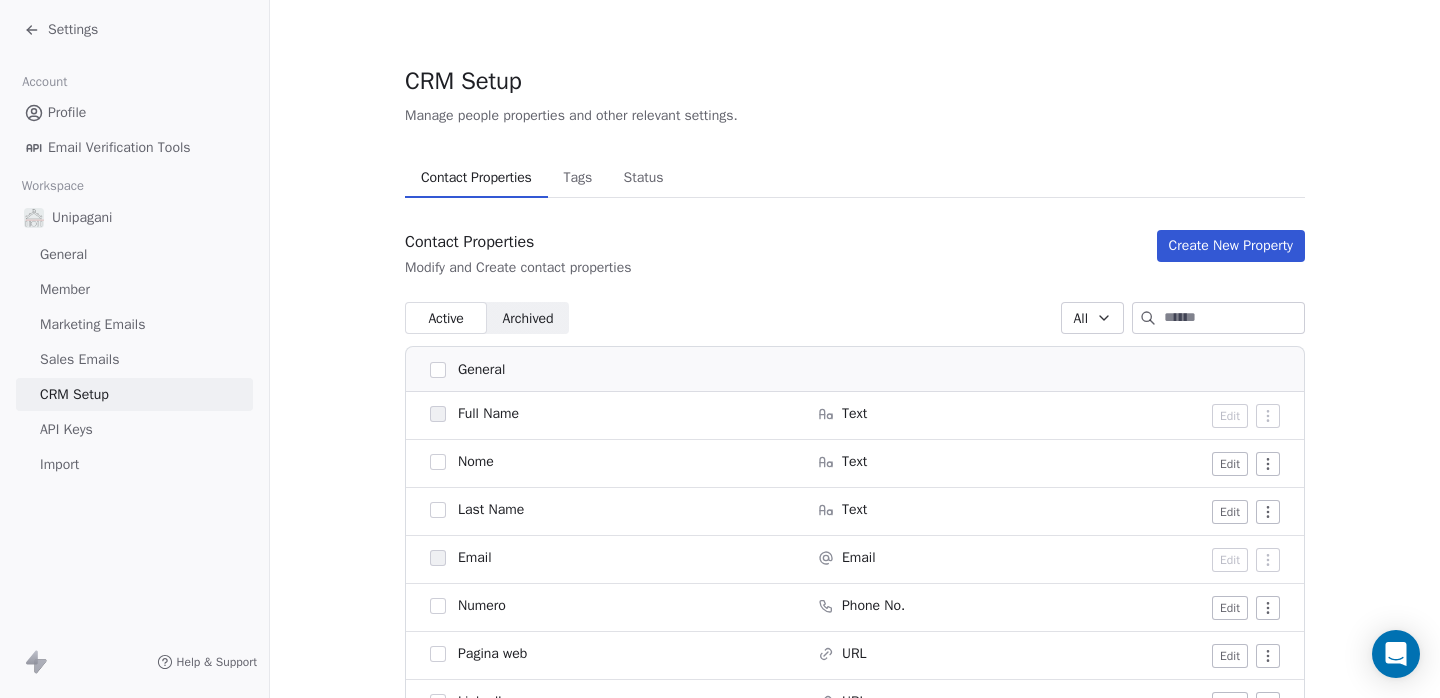 click on "General" at bounding box center (134, 254) 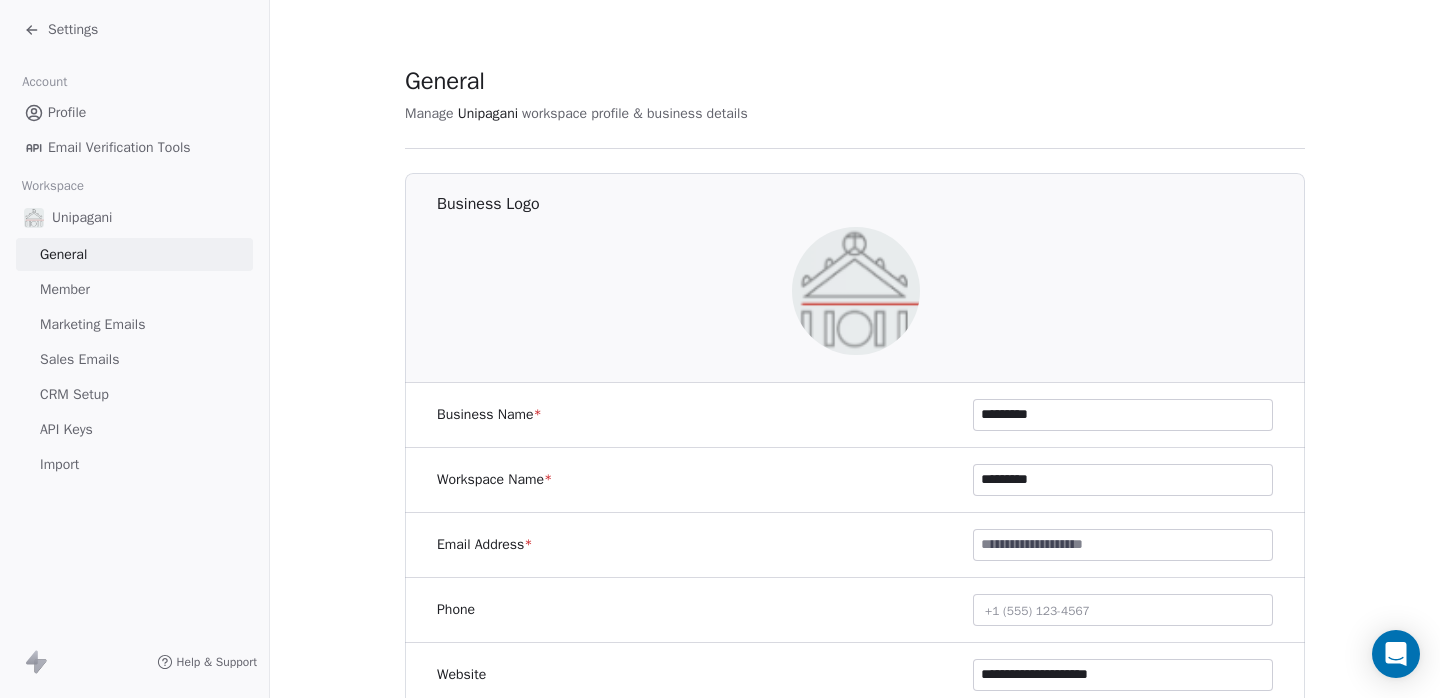 click on "Import" at bounding box center (59, 464) 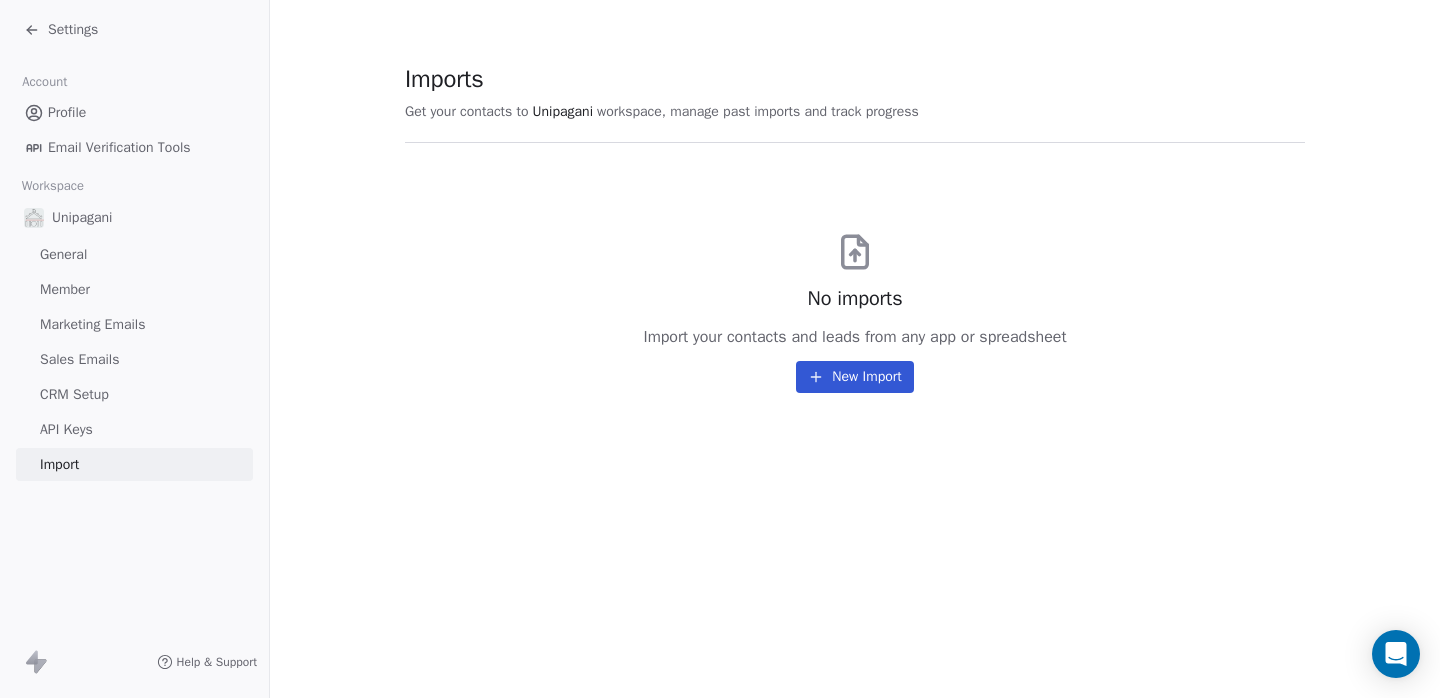 click on "API Keys" at bounding box center (134, 429) 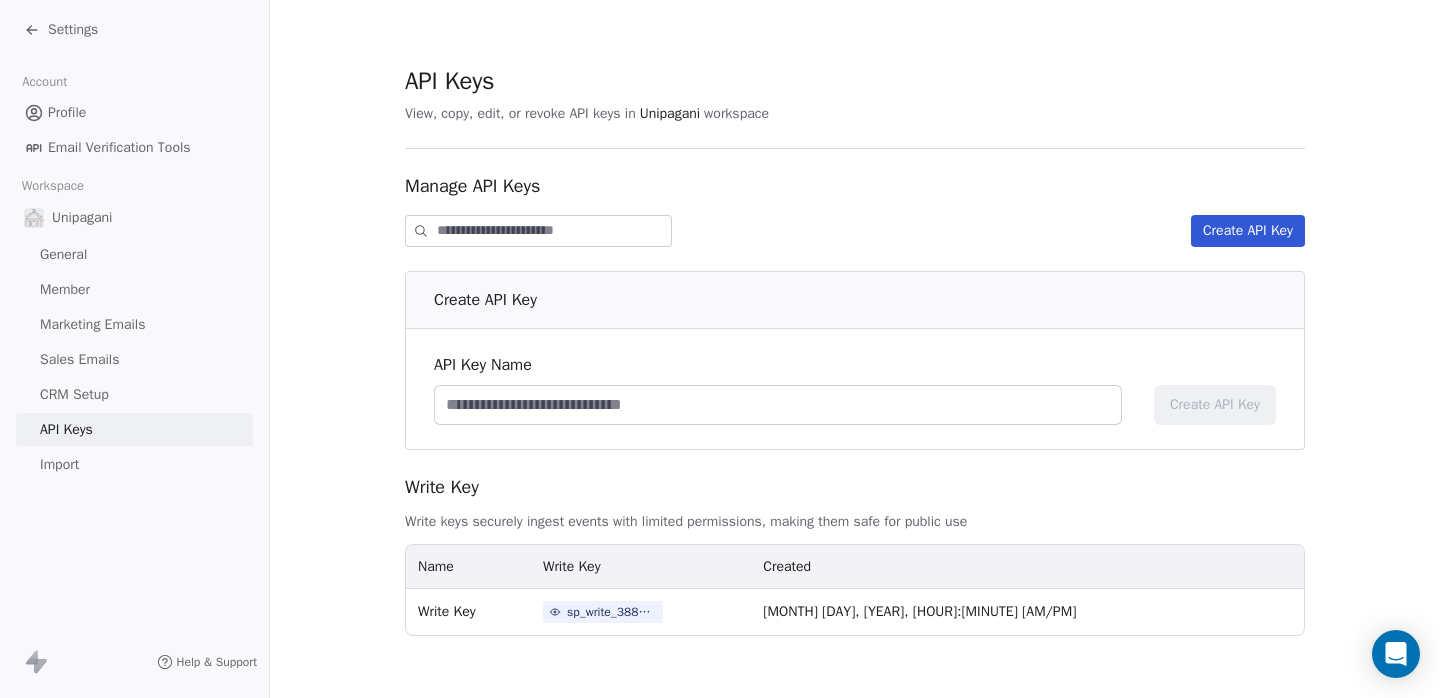 click on "Unipagani" at bounding box center [134, 218] 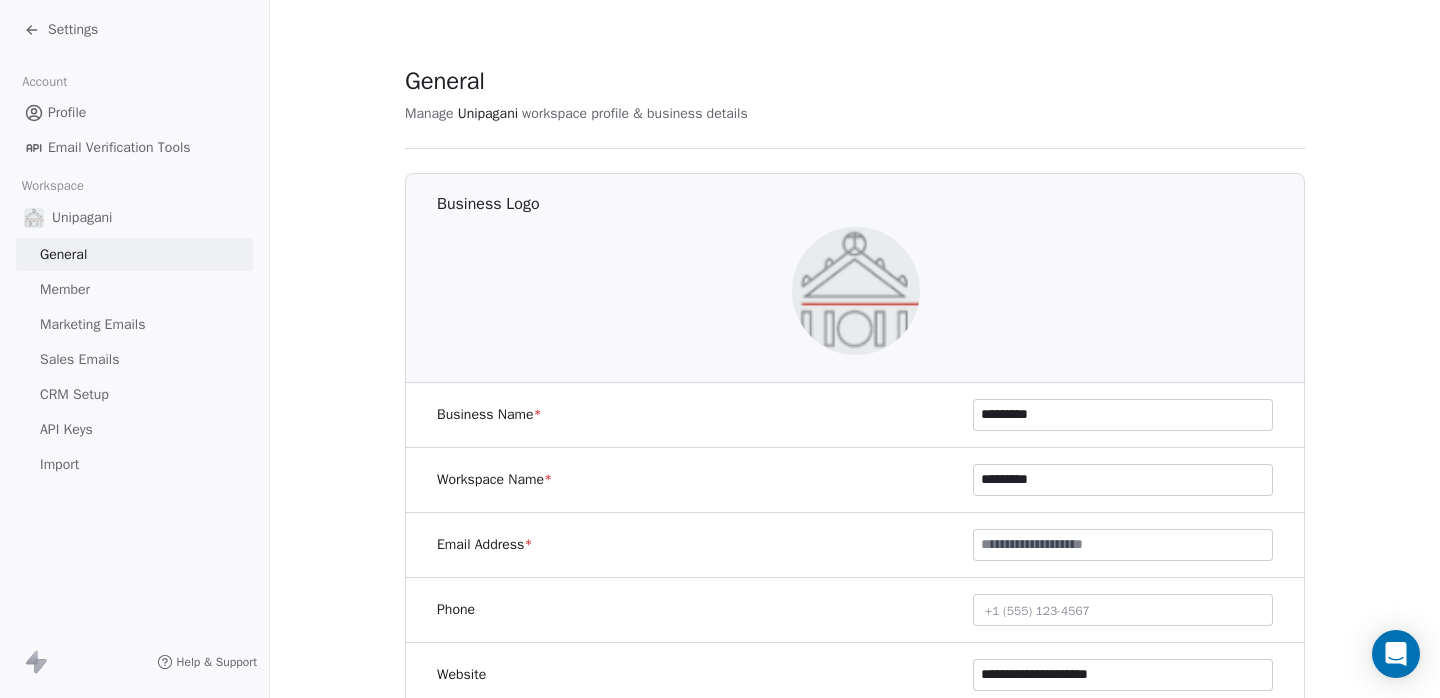 click on "Profile" at bounding box center (67, 112) 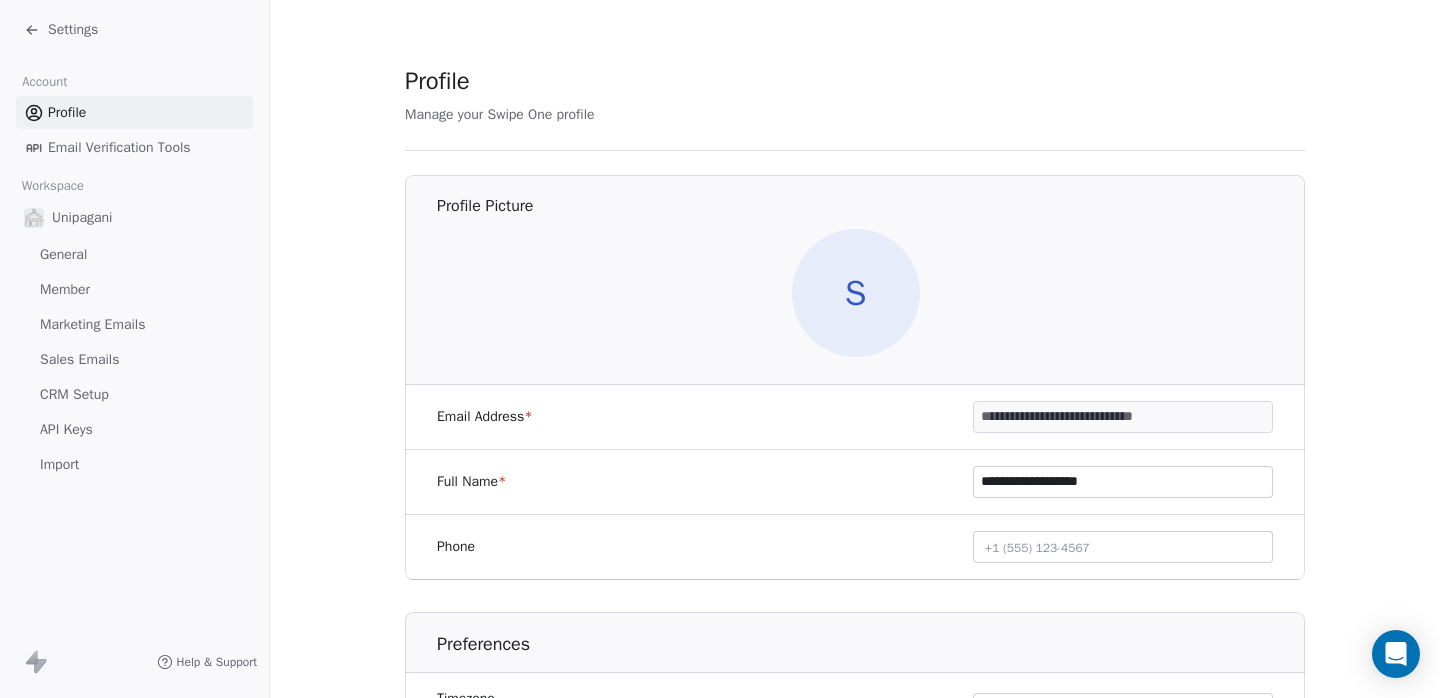 click on "Email Verification Tools" at bounding box center (119, 147) 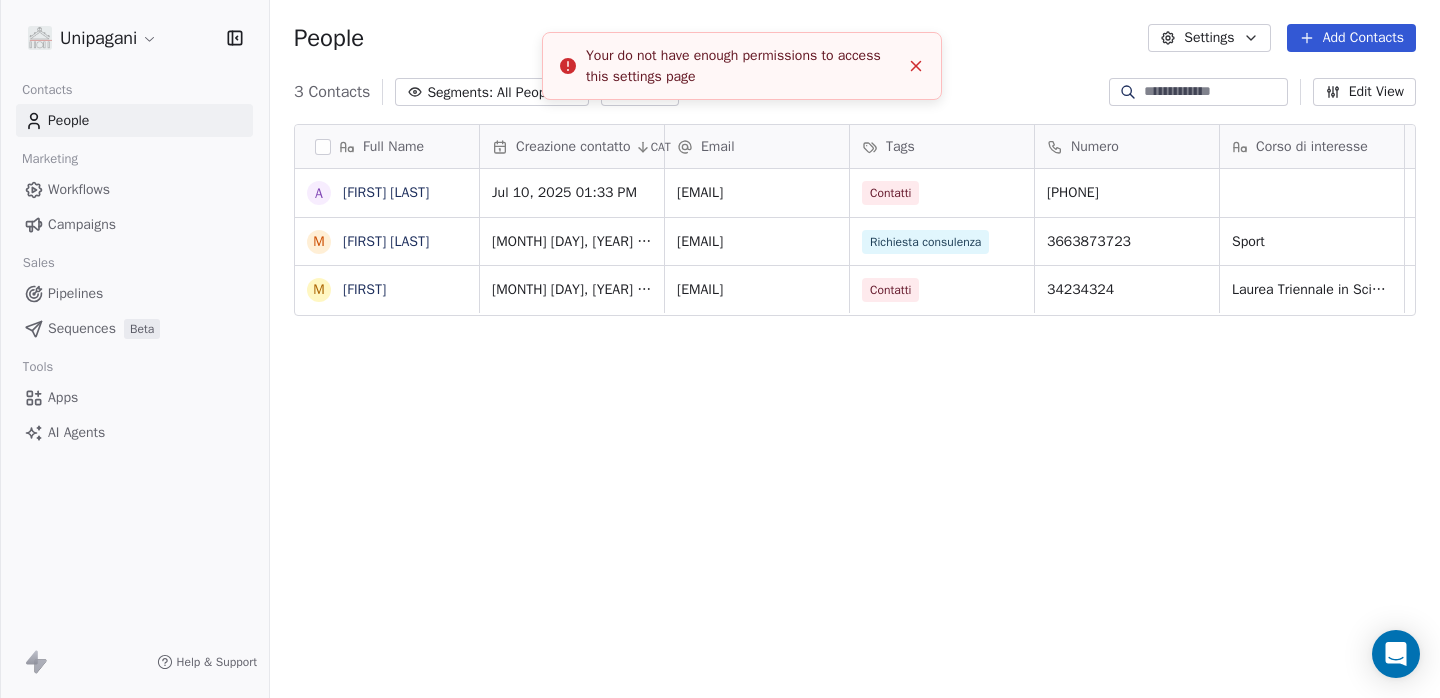 scroll, scrollTop: 1, scrollLeft: 1, axis: both 